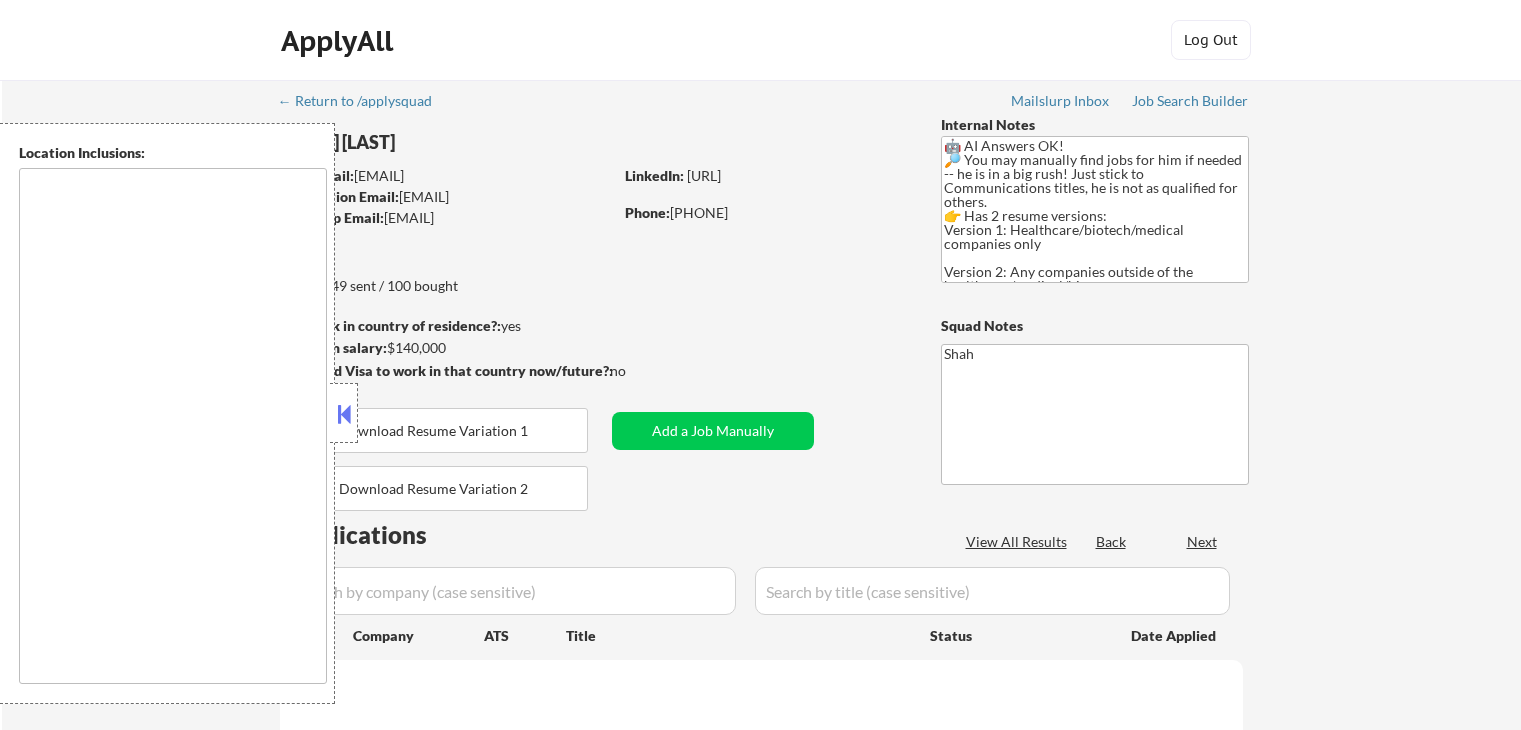 scroll, scrollTop: 0, scrollLeft: 0, axis: both 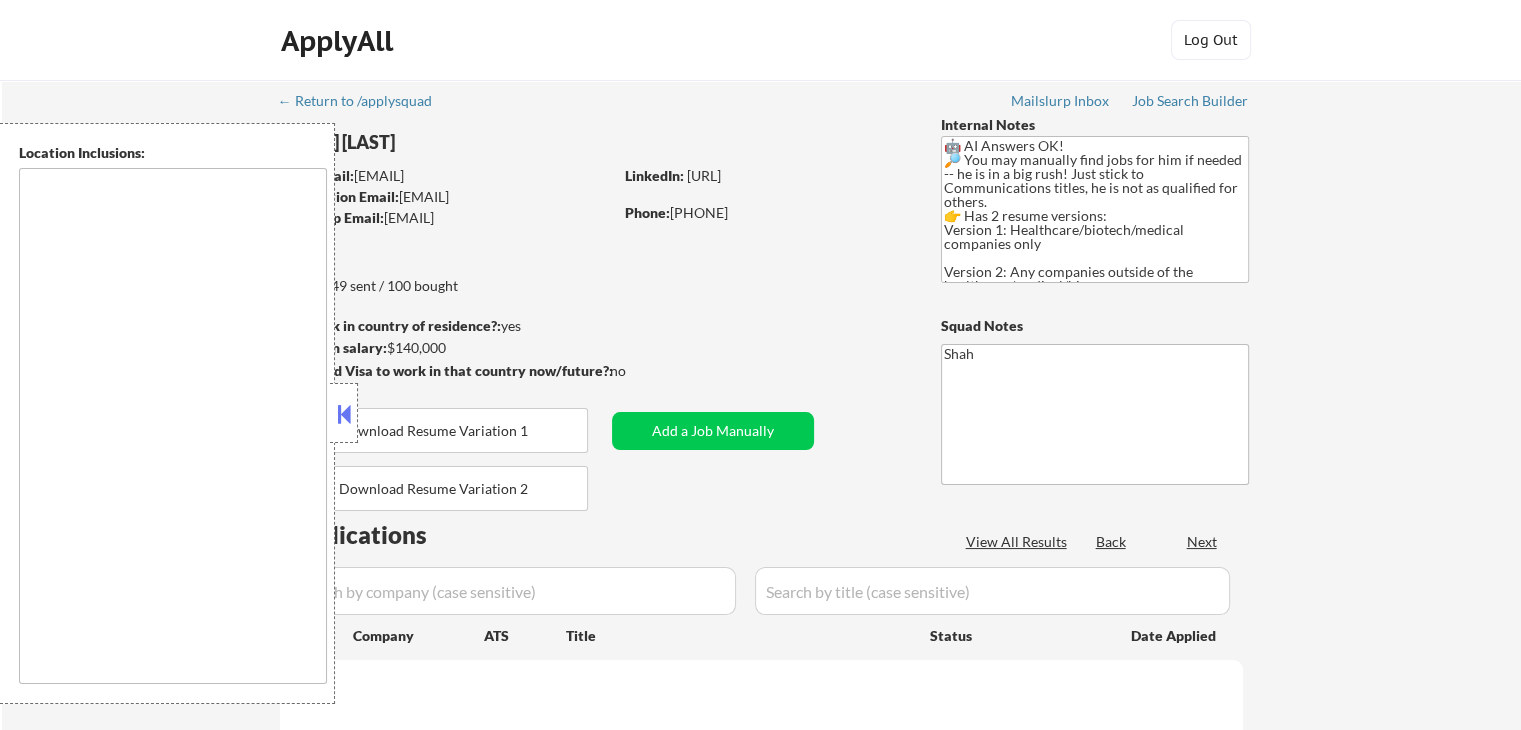type on "[AREA]" 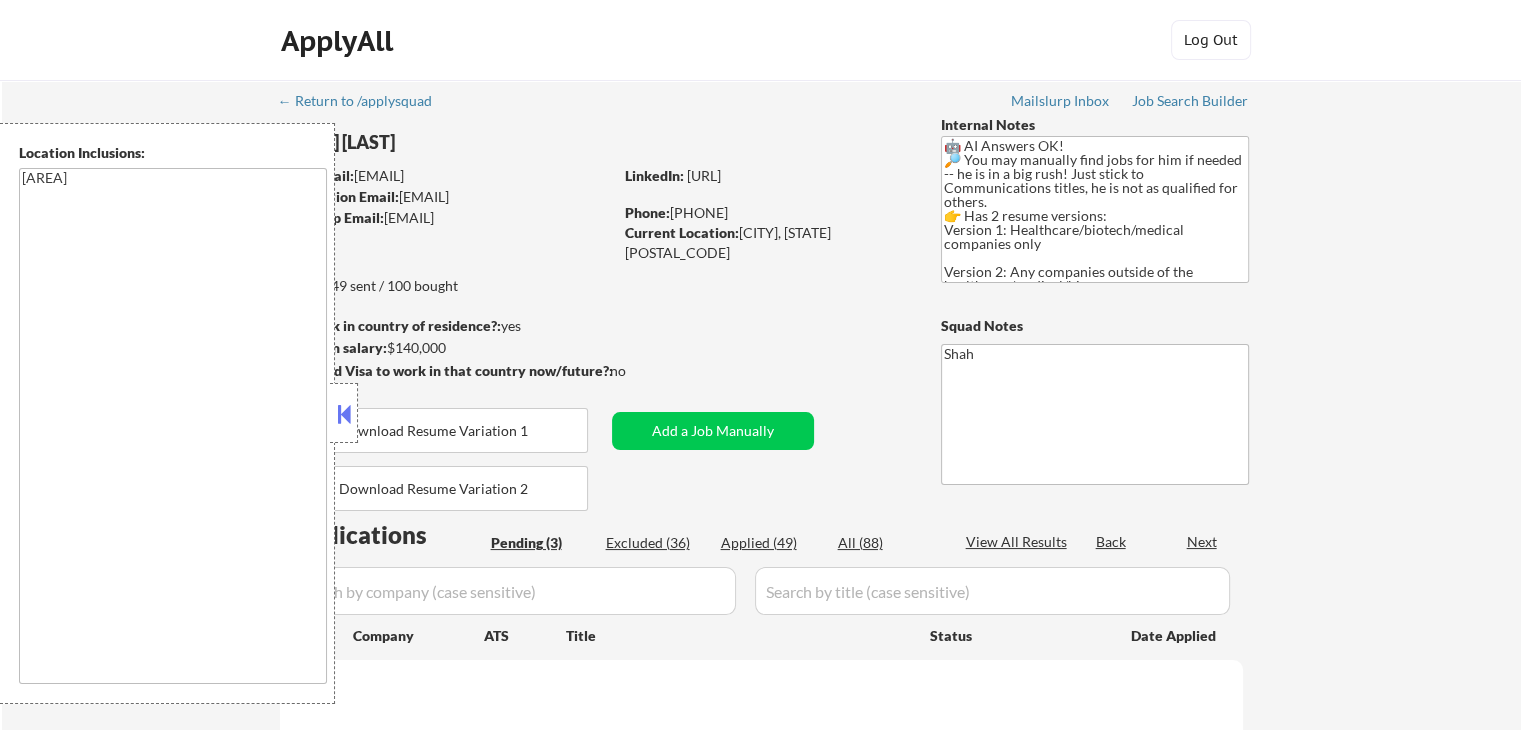 select on ""pending"" 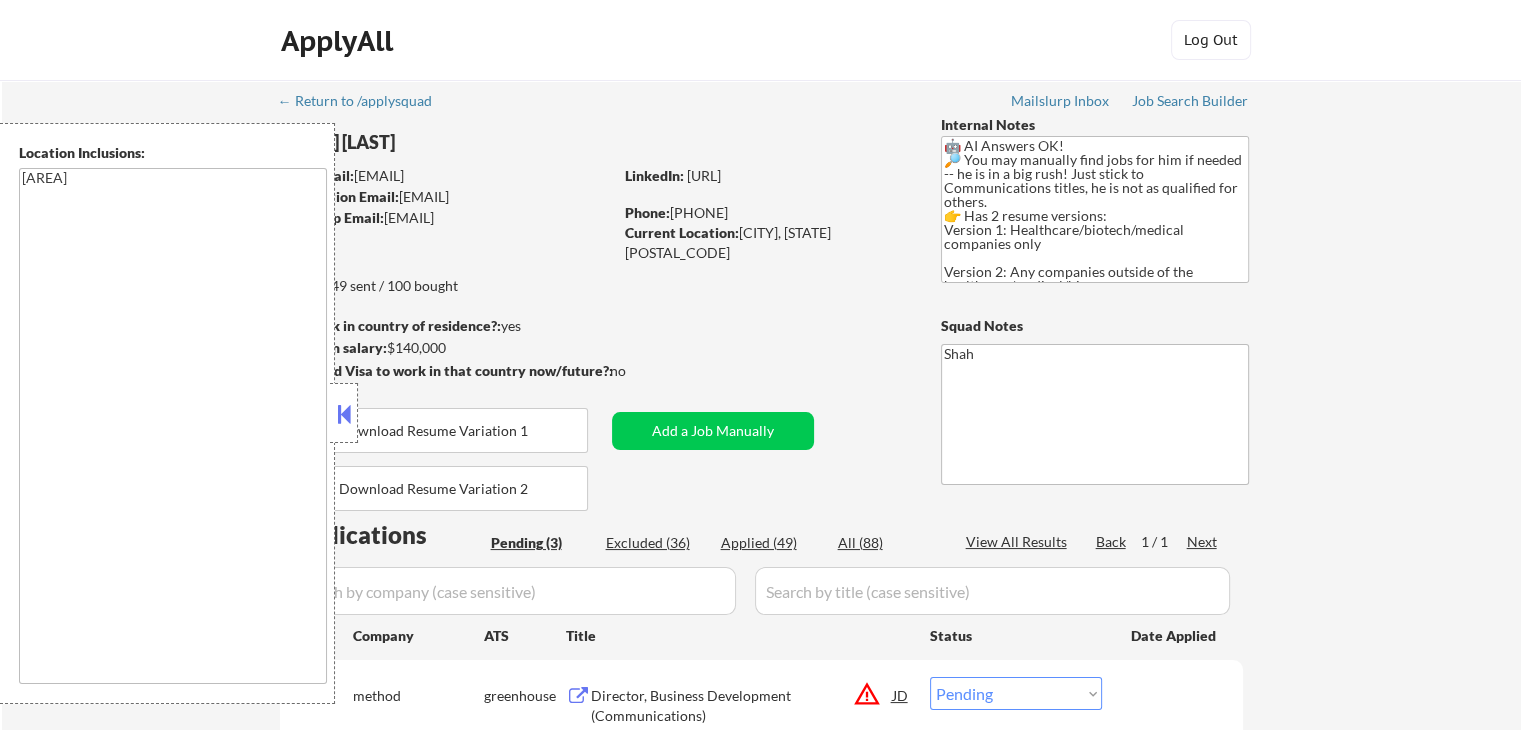 click at bounding box center [344, 414] 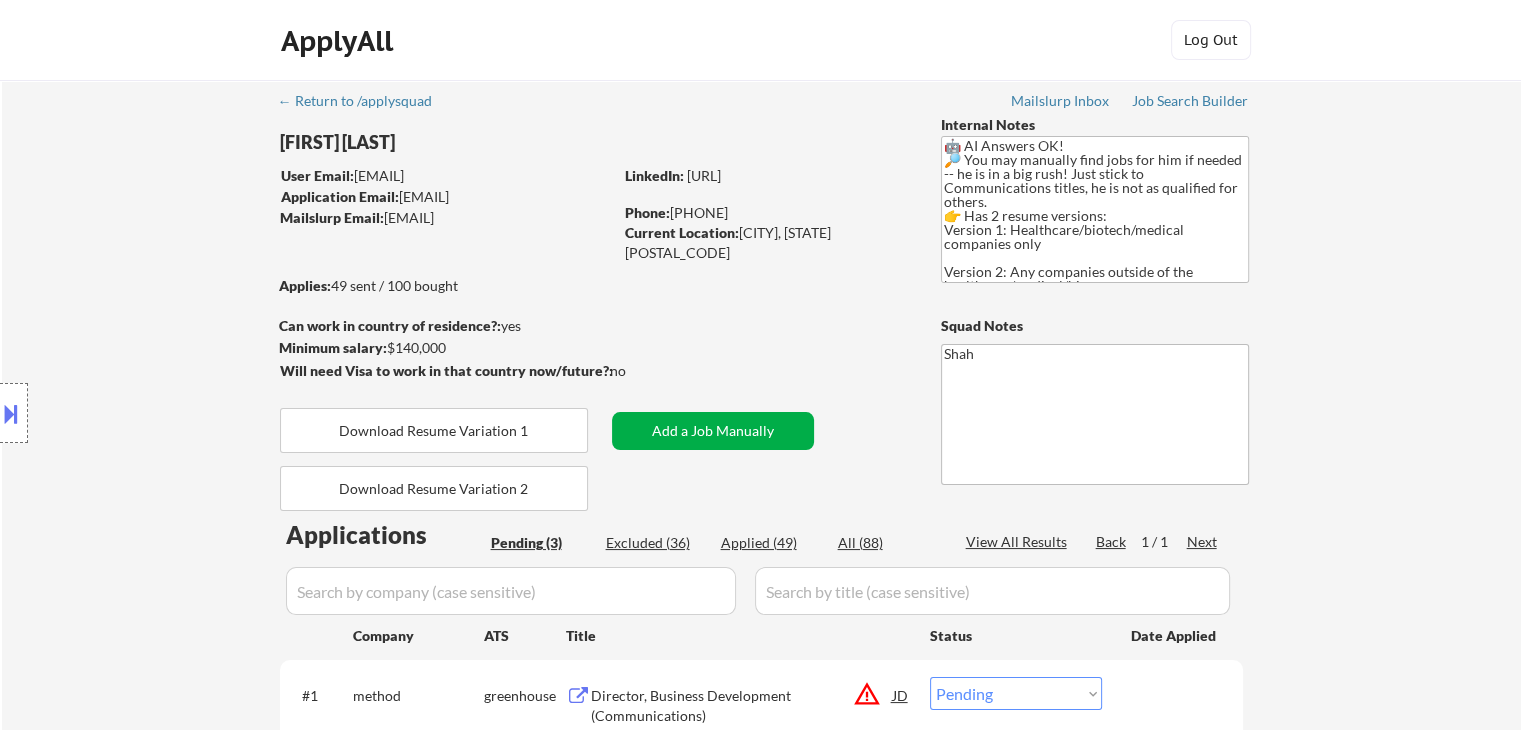 scroll, scrollTop: 500, scrollLeft: 0, axis: vertical 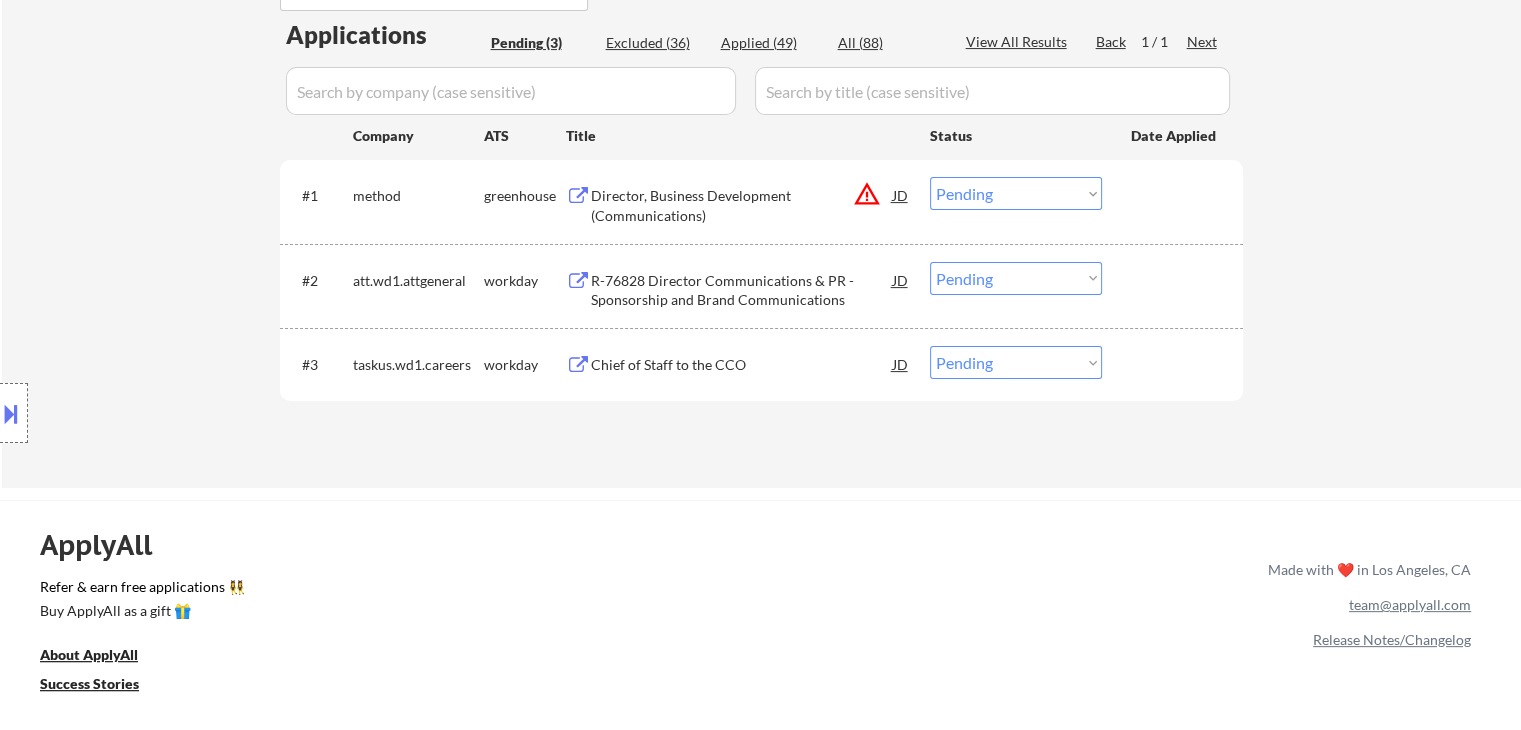 click on "Director, Business Development (Communications)" at bounding box center [742, 205] 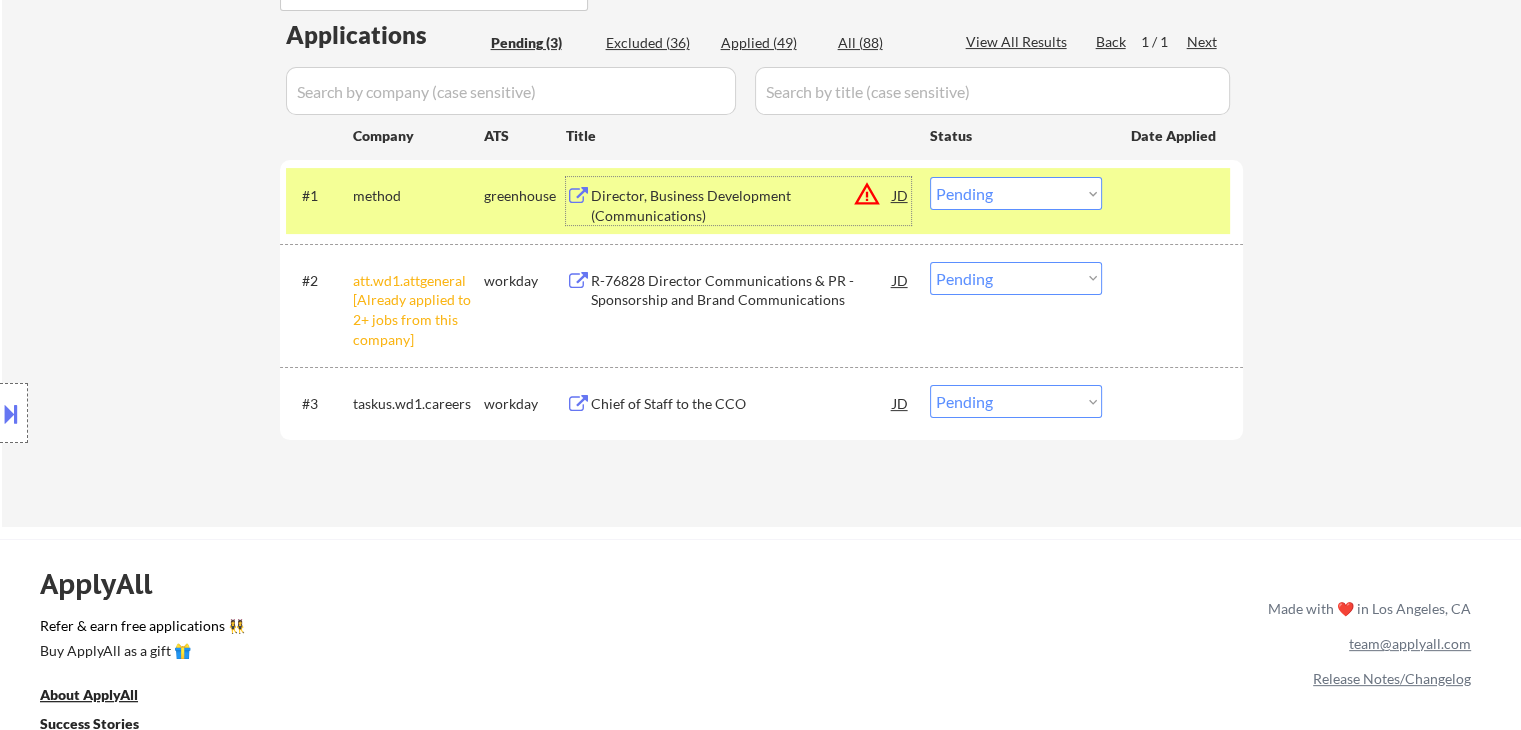 click on "Choose an option... Pending Applied Excluded (Questions) Excluded (Expired) Excluded (Location) Excluded (Bad Match) Excluded (Blocklist) Excluded (Salary) Excluded (Other)" at bounding box center (1016, 278) 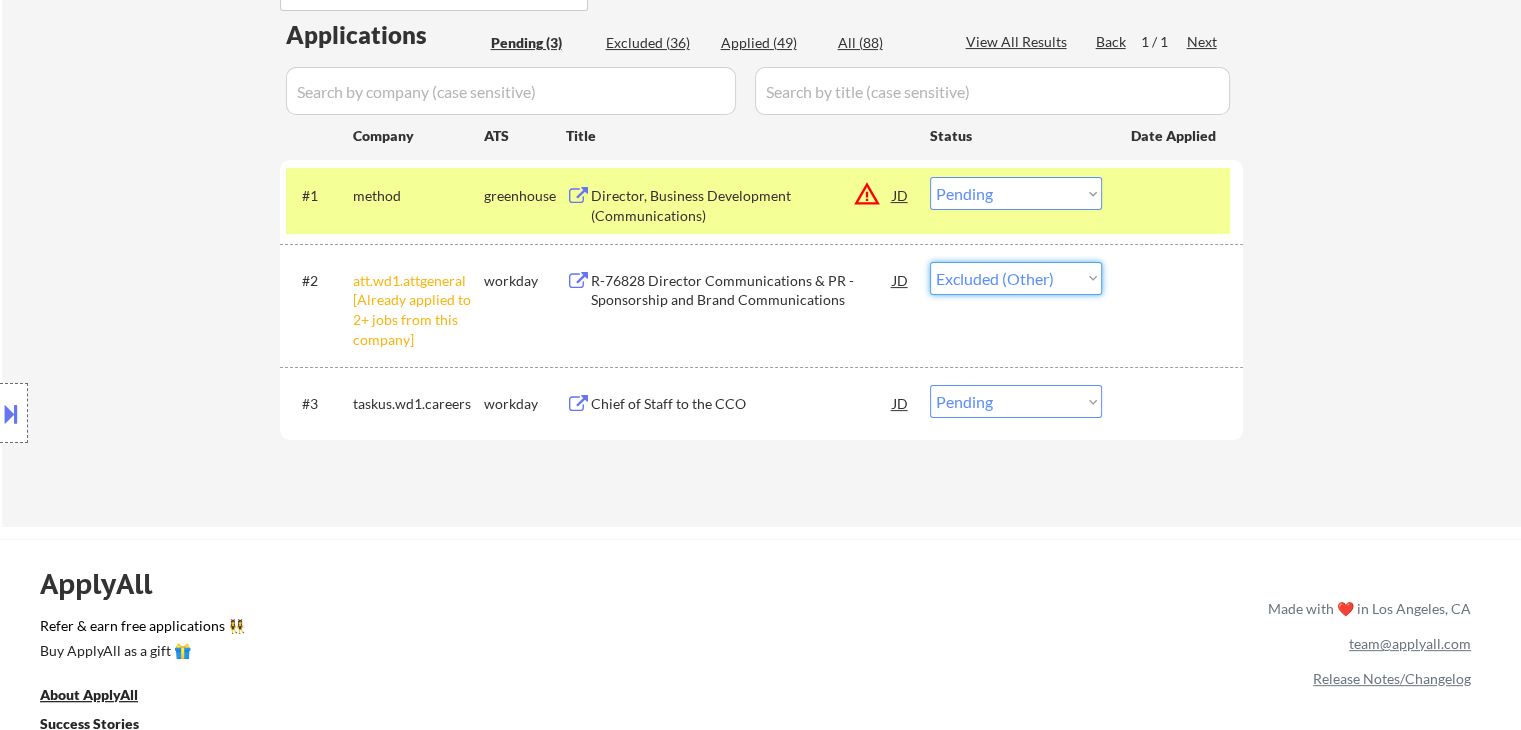 click on "Choose an option... Pending Applied Excluded (Questions) Excluded (Expired) Excluded (Location) Excluded (Bad Match) Excluded (Blocklist) Excluded (Salary) Excluded (Other)" at bounding box center (1016, 278) 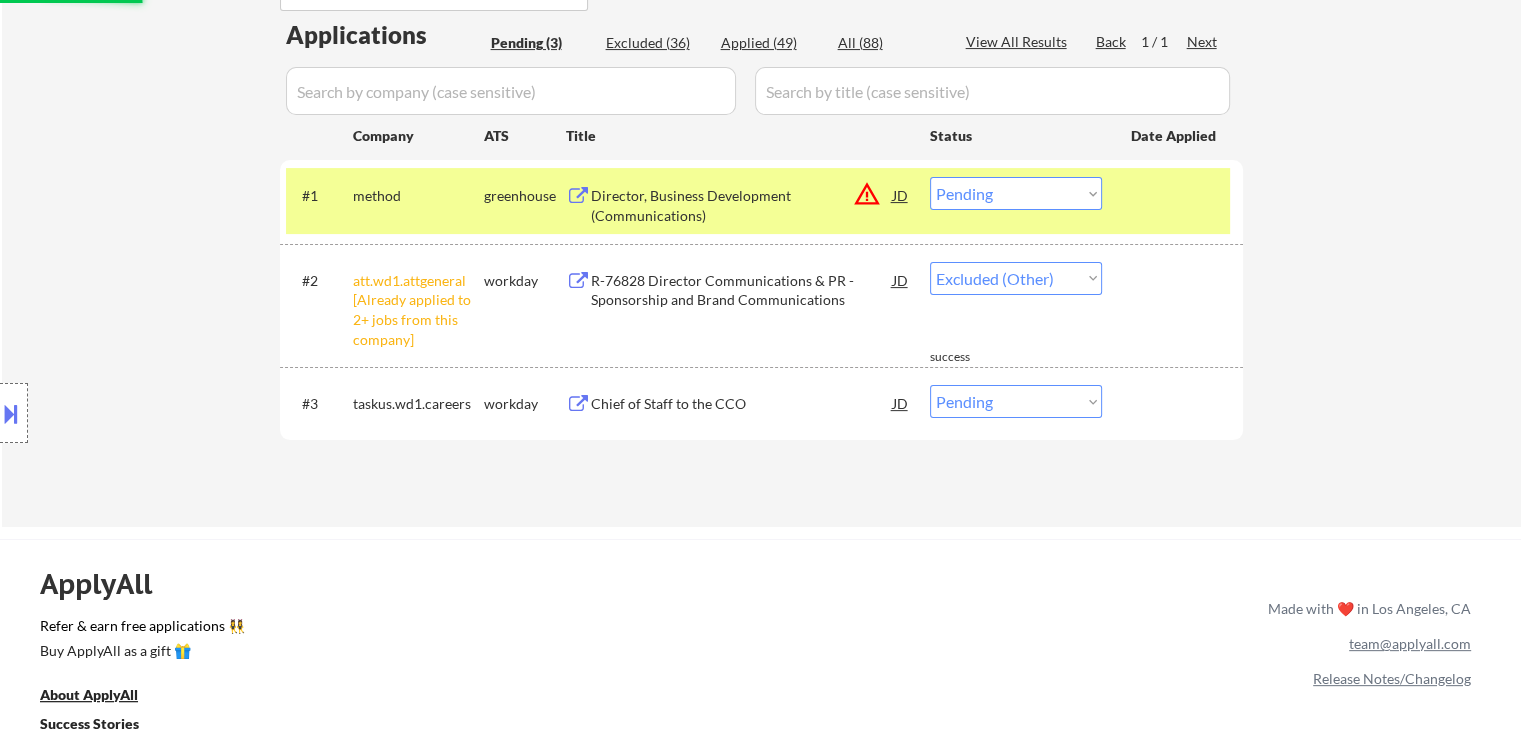select on ""pending"" 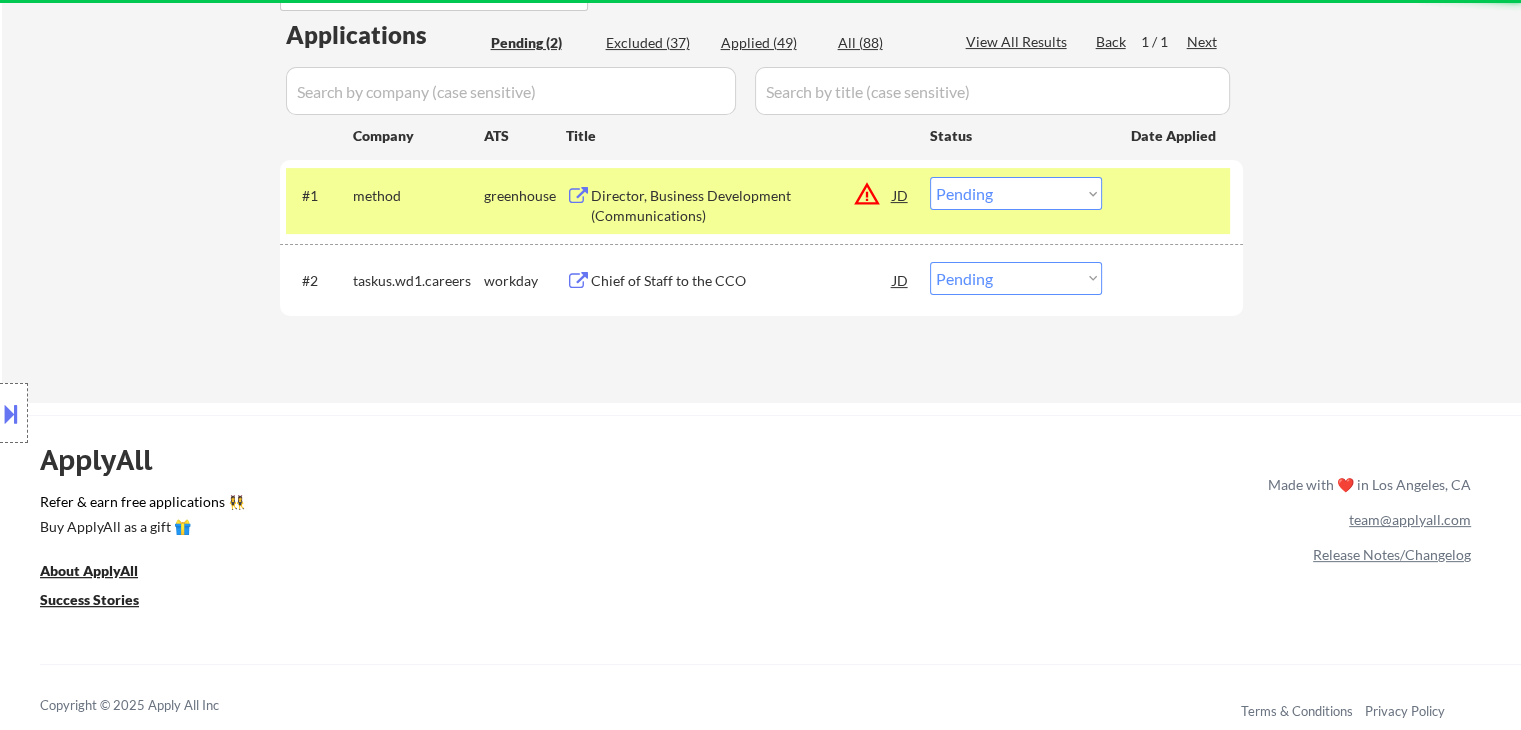 click at bounding box center (11, 413) 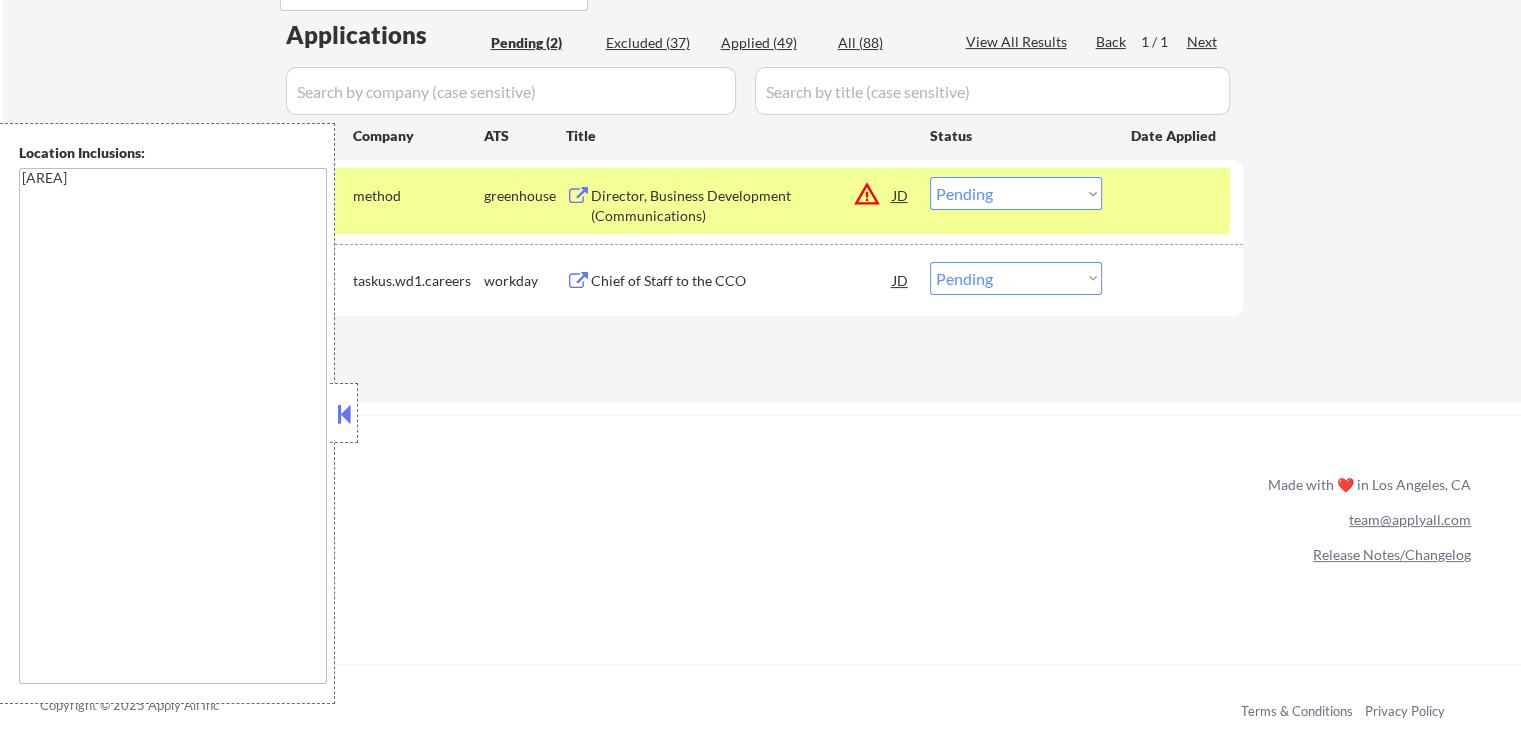 drag, startPoint x: 340, startPoint y: 421, endPoint x: 576, endPoint y: 173, distance: 342.34485 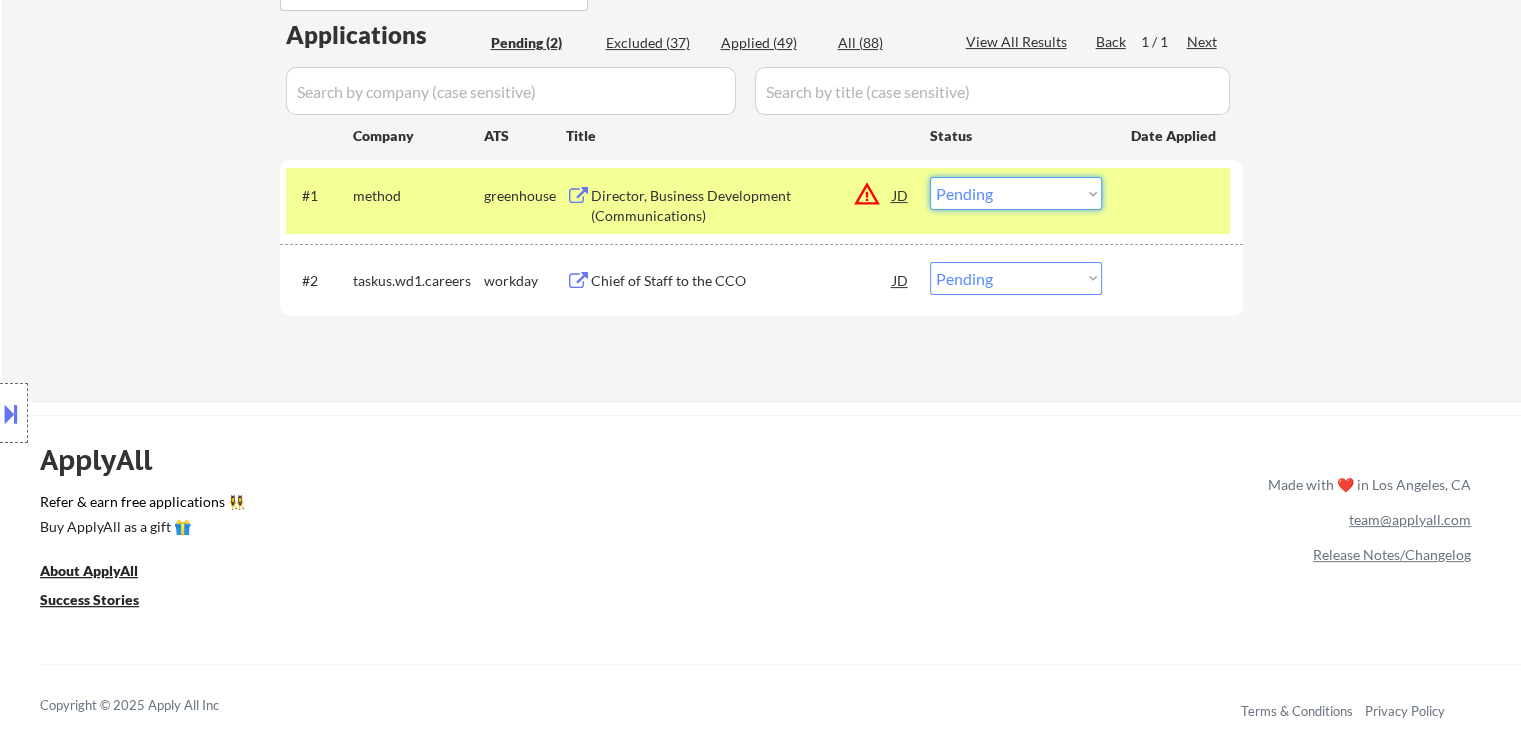 click on "Choose an option... Pending Applied Excluded (Questions) Excluded (Expired) Excluded (Location) Excluded (Bad Match) Excluded (Blocklist) Excluded (Salary) Excluded (Other)" at bounding box center (1016, 193) 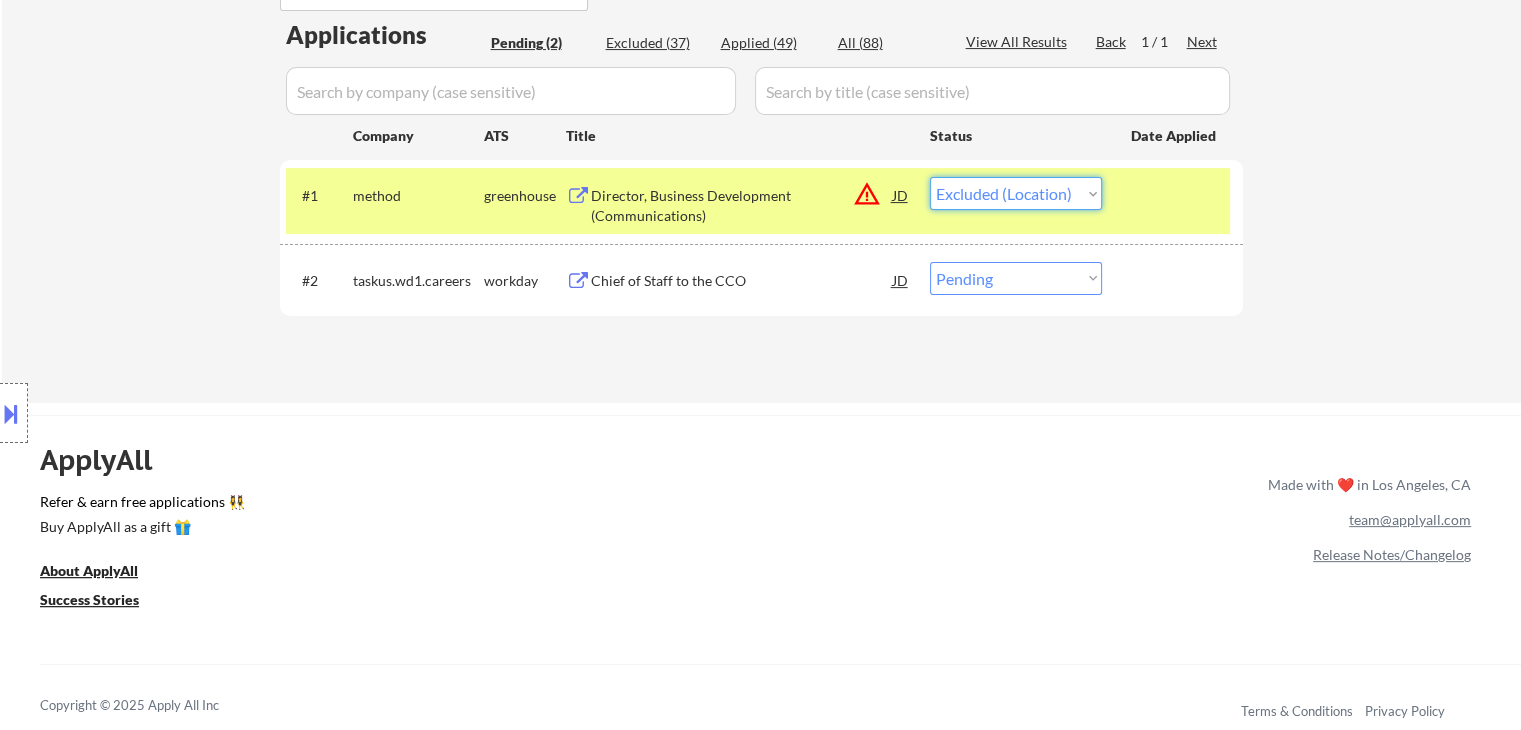 click on "Choose an option... Pending Applied Excluded (Questions) Excluded (Expired) Excluded (Location) Excluded (Bad Match) Excluded (Blocklist) Excluded (Salary) Excluded (Other)" at bounding box center (1016, 193) 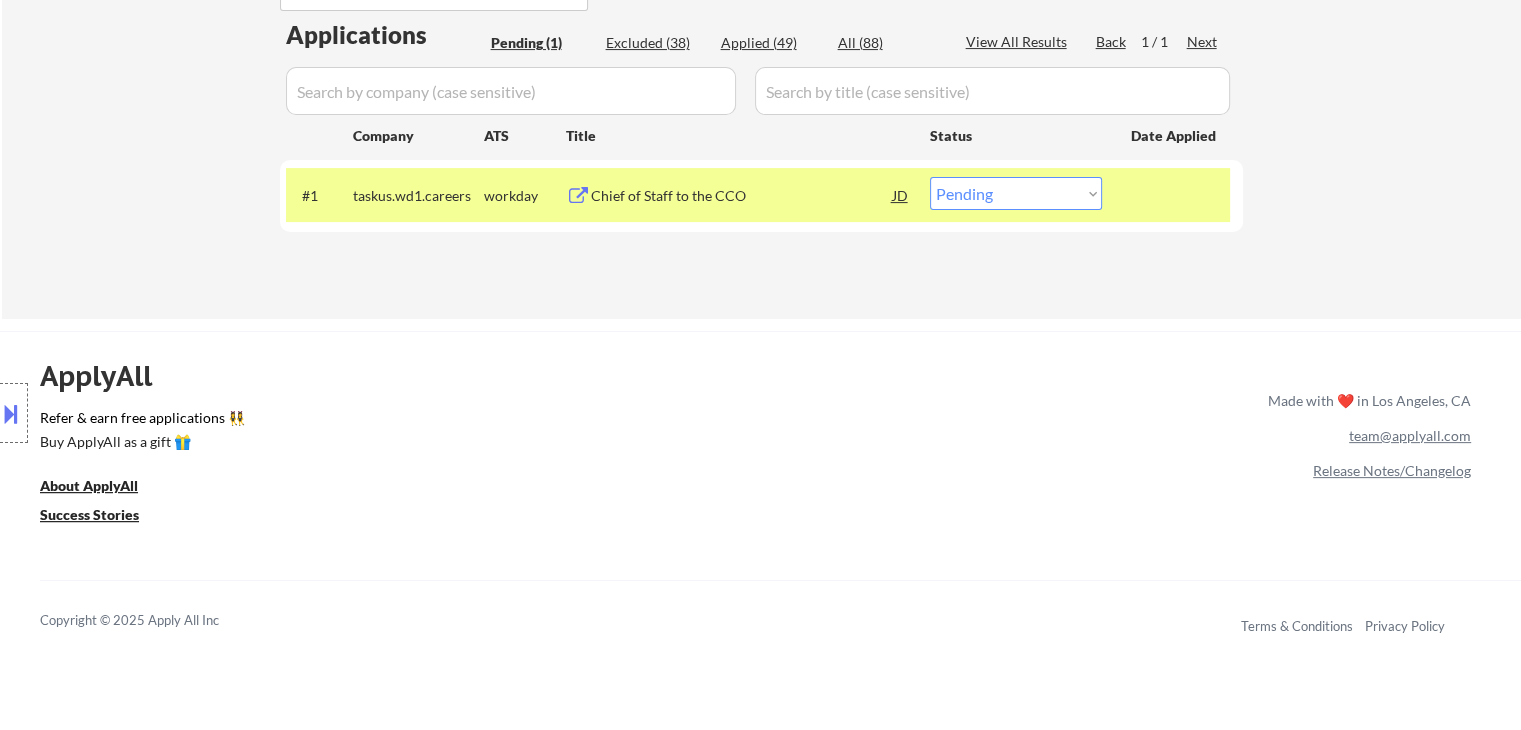 click on "Chief of Staff to the CCO" at bounding box center (742, 196) 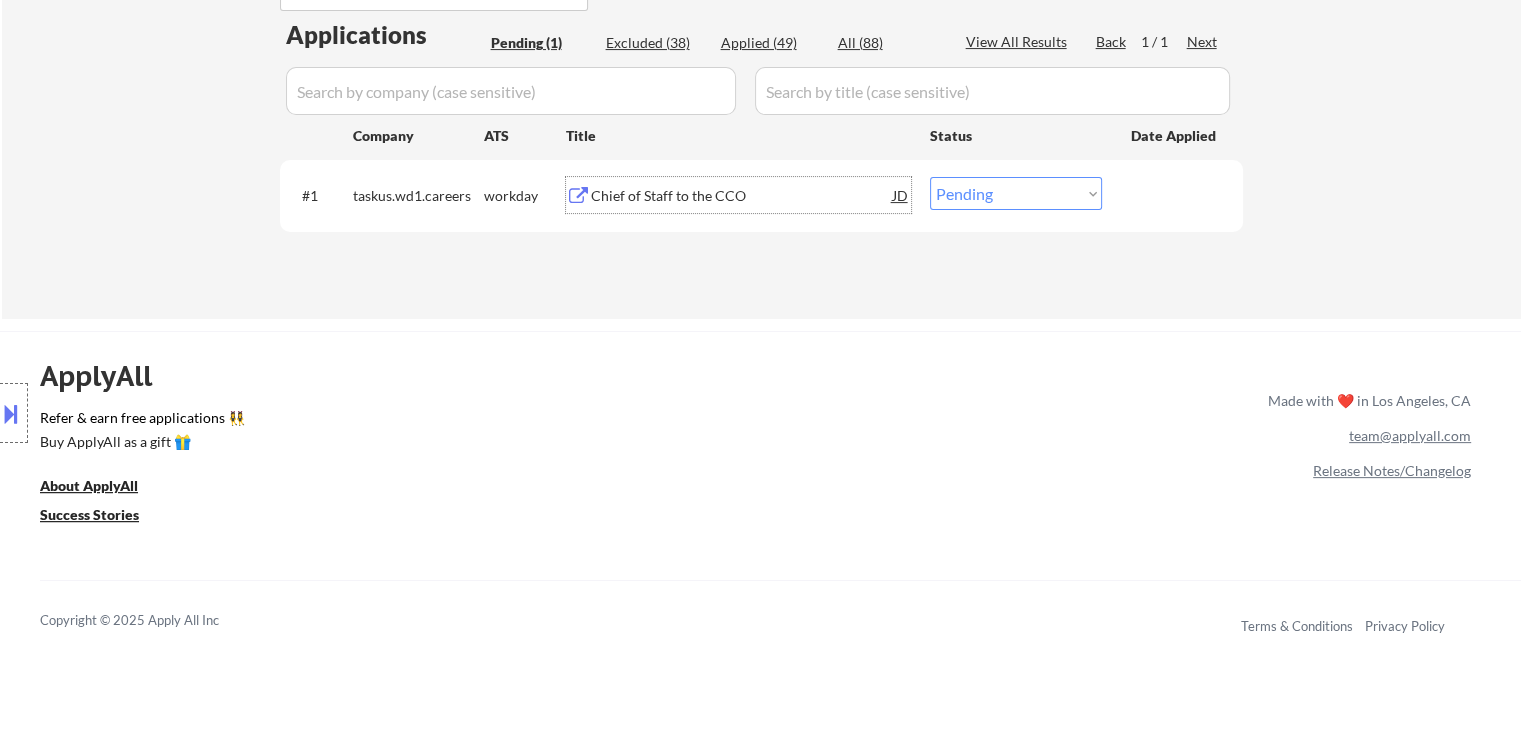 click at bounding box center (11, 413) 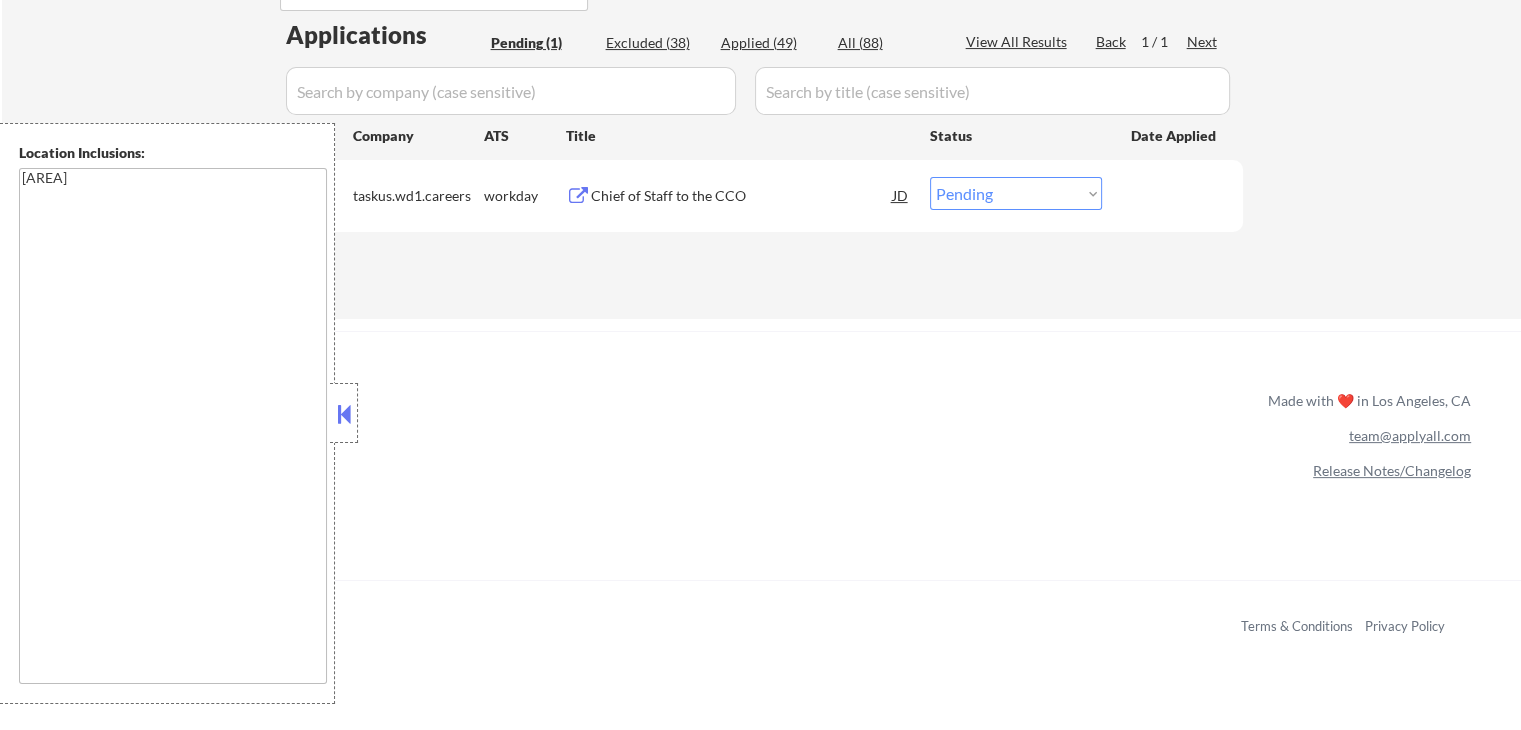 click at bounding box center [344, 414] 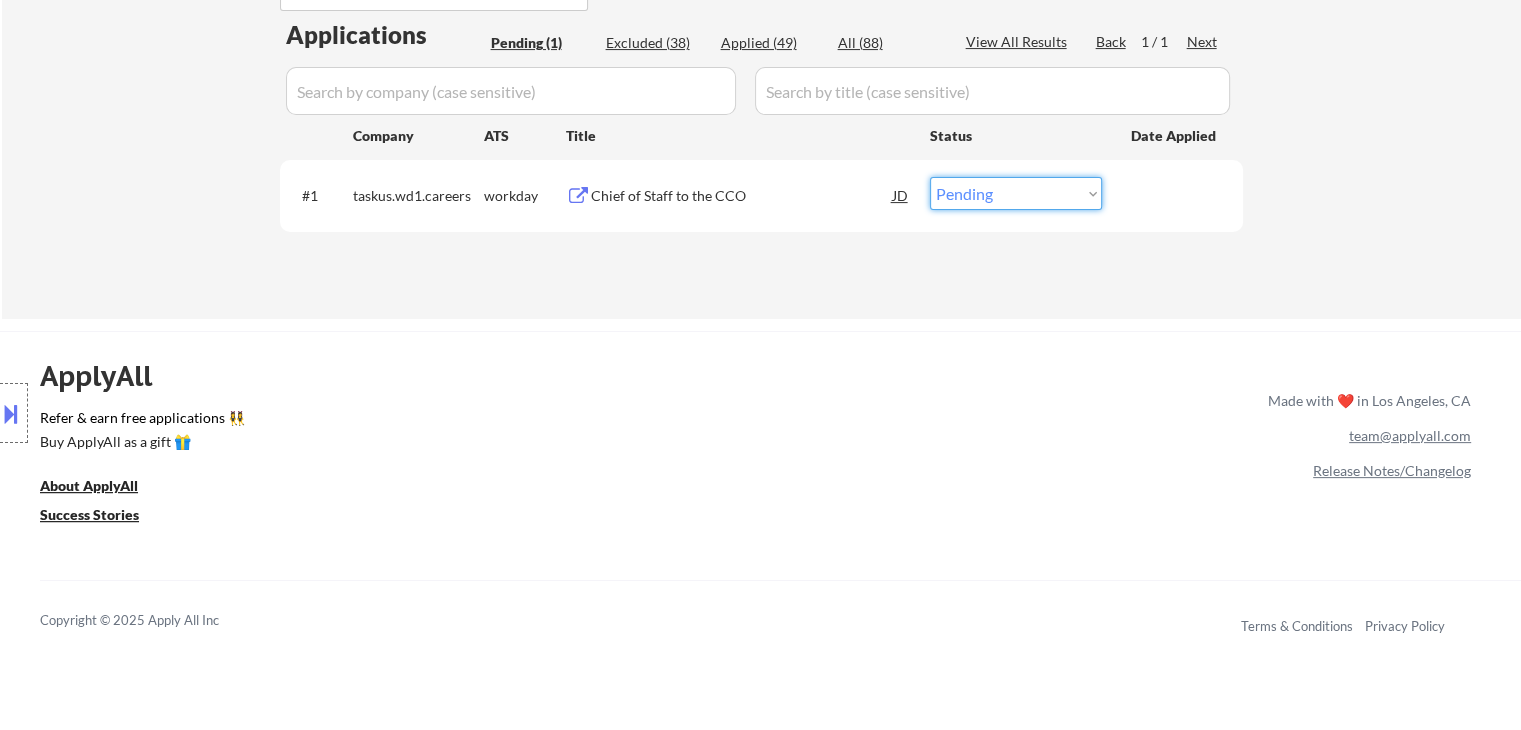 click on "Choose an option... Pending Applied Excluded (Questions) Excluded (Expired) Excluded (Location) Excluded (Bad Match) Excluded (Blocklist) Excluded (Salary) Excluded (Other)" at bounding box center [1016, 193] 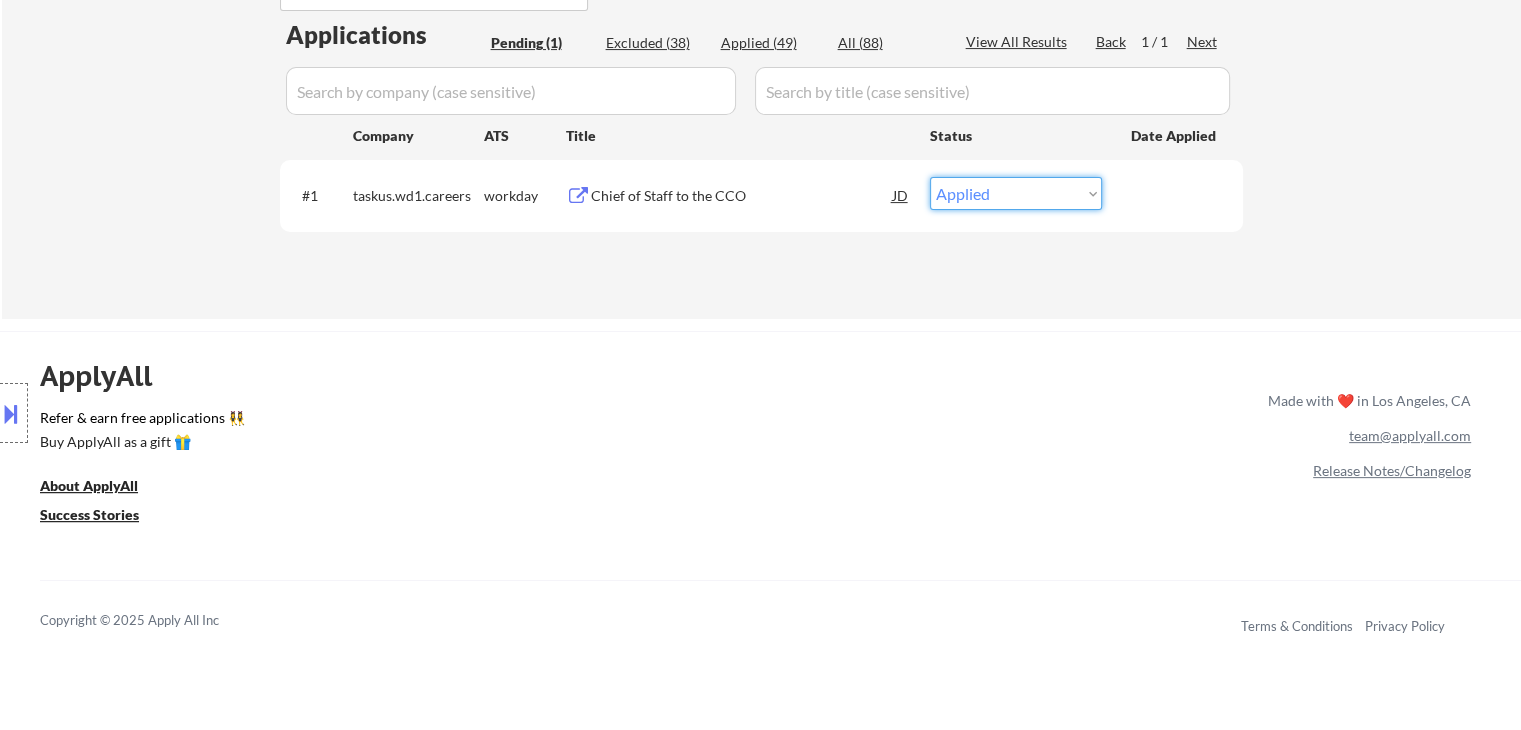click on "Choose an option... Pending Applied Excluded (Questions) Excluded (Expired) Excluded (Location) Excluded (Bad Match) Excluded (Blocklist) Excluded (Salary) Excluded (Other)" at bounding box center [1016, 193] 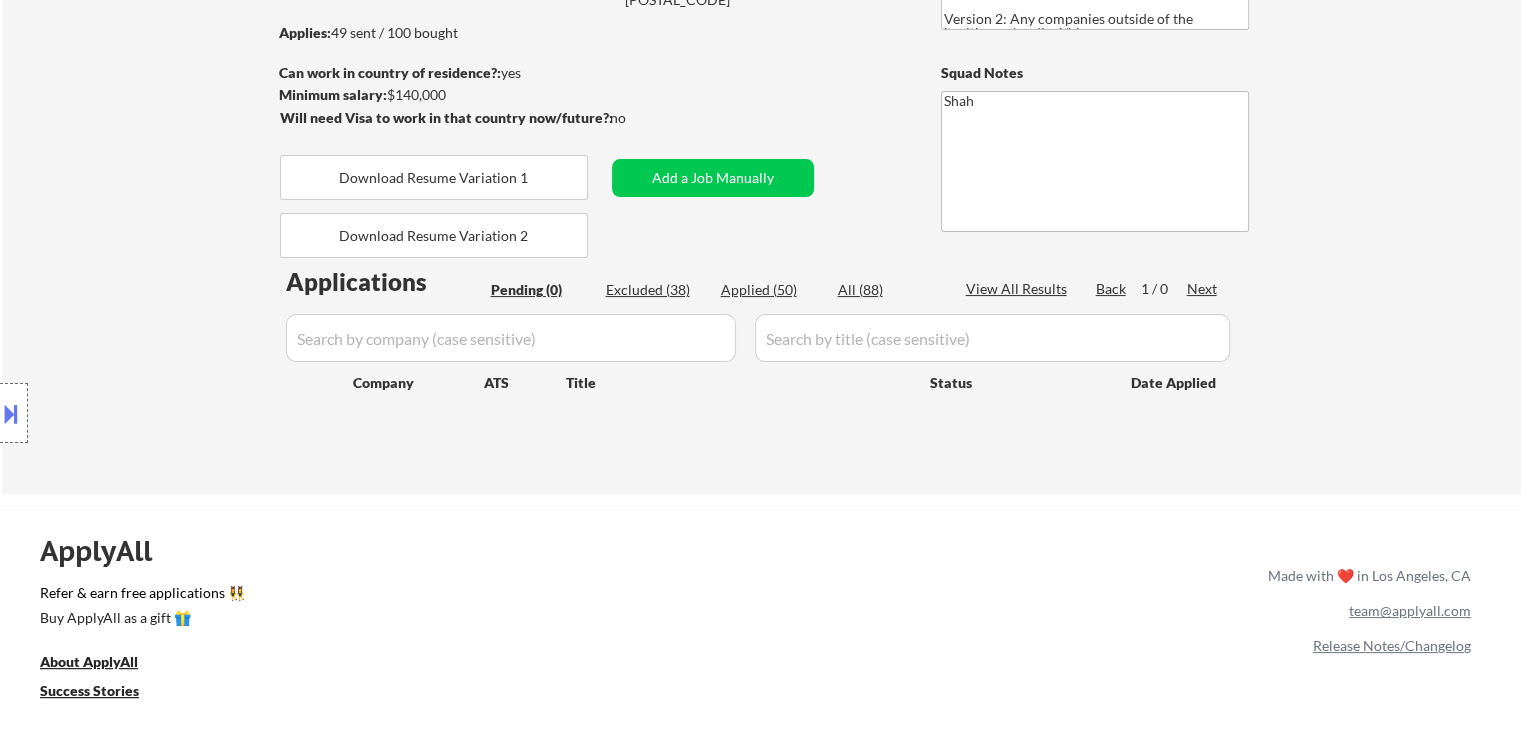 scroll, scrollTop: 200, scrollLeft: 0, axis: vertical 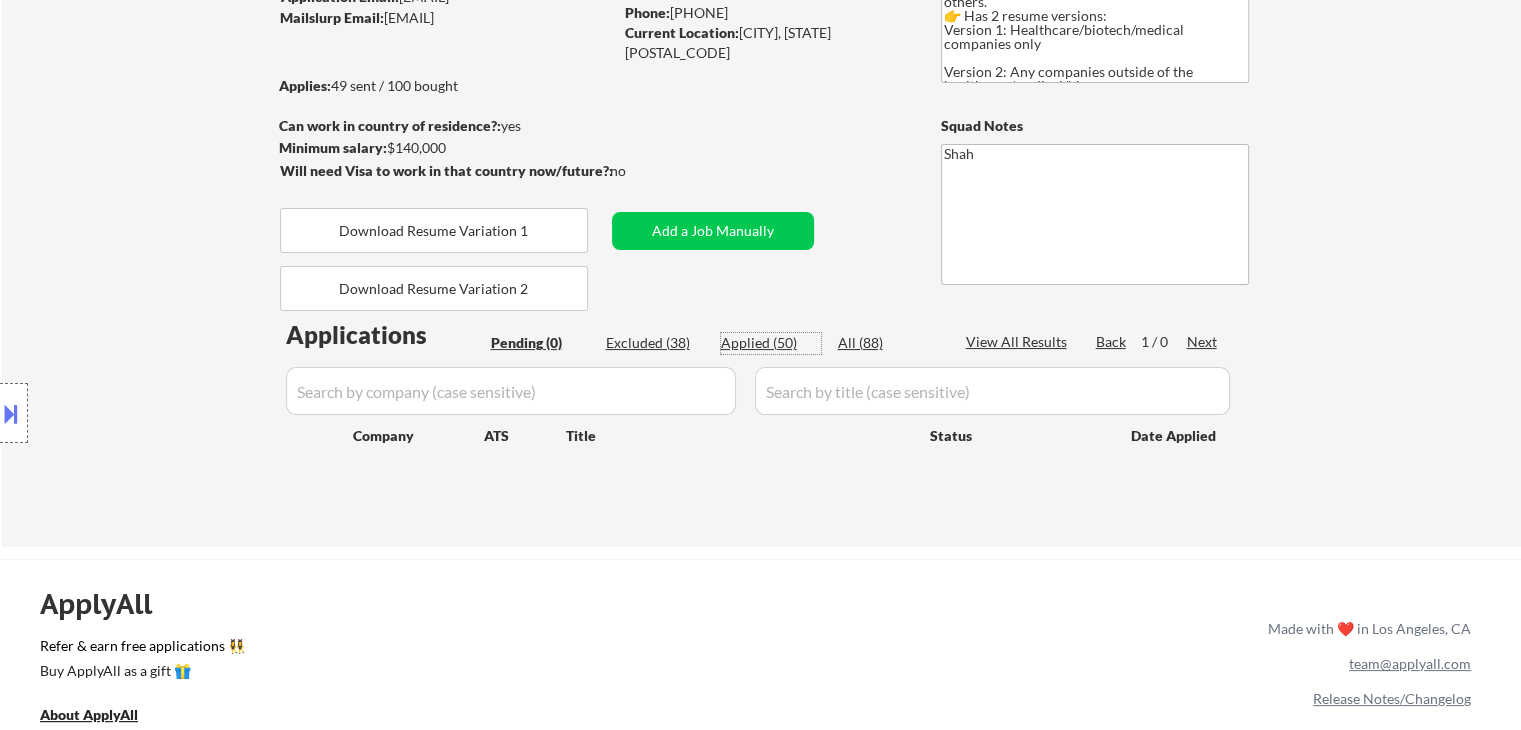 click on "Applied (50)" at bounding box center [771, 343] 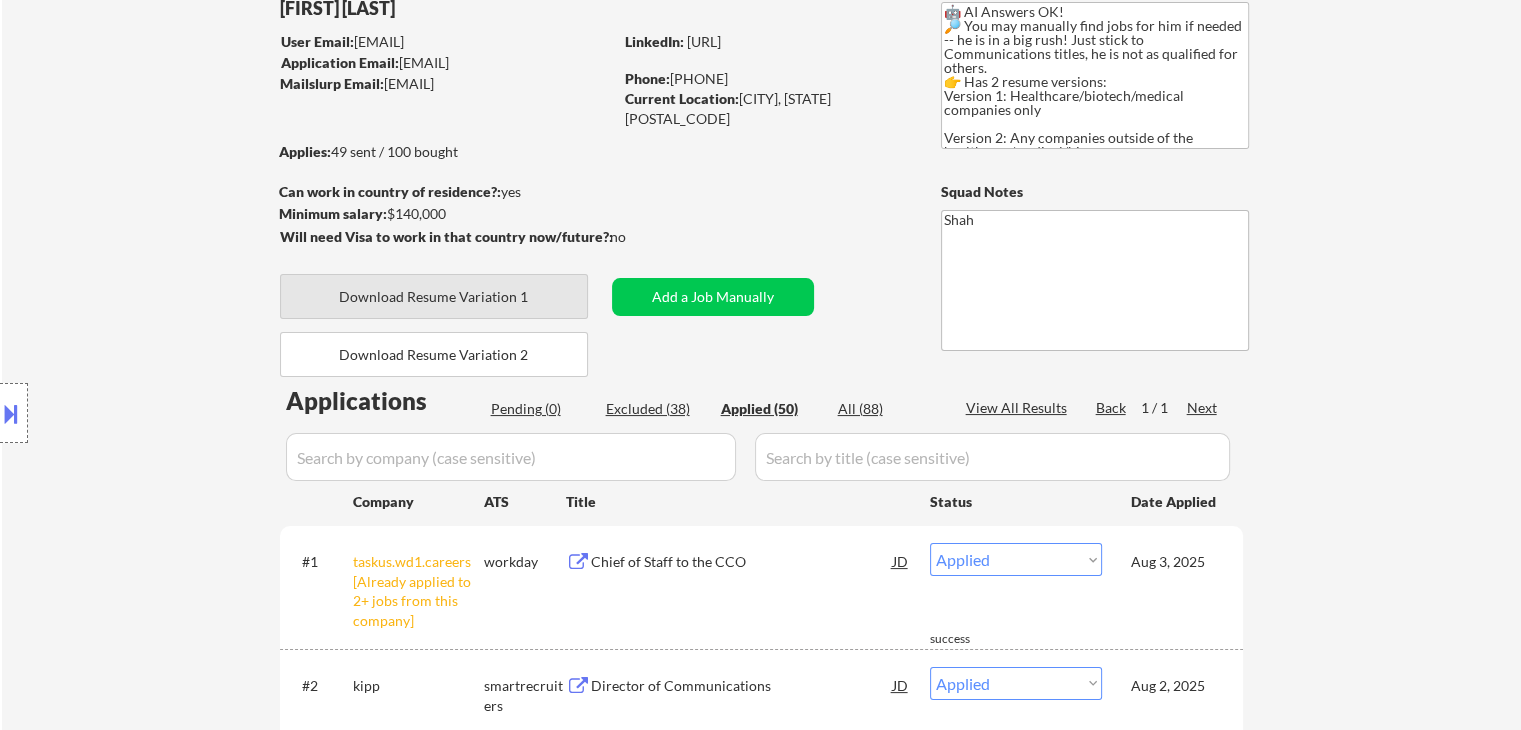 scroll, scrollTop: 100, scrollLeft: 0, axis: vertical 